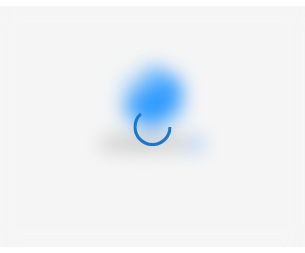 scroll, scrollTop: 0, scrollLeft: 0, axis: both 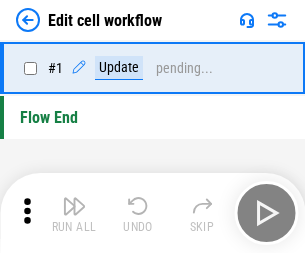 click at bounding box center (74, 206) 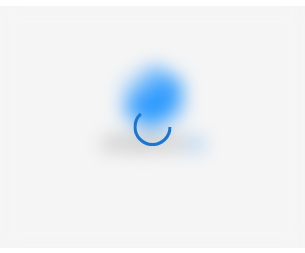 scroll, scrollTop: 0, scrollLeft: 0, axis: both 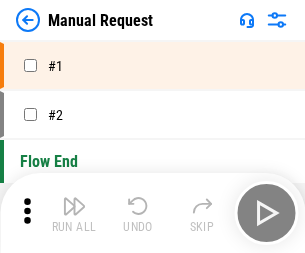 click at bounding box center [74, 206] 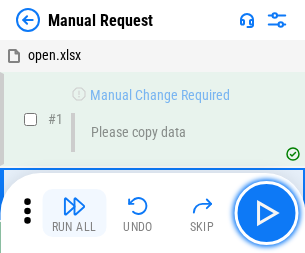 scroll, scrollTop: 68, scrollLeft: 0, axis: vertical 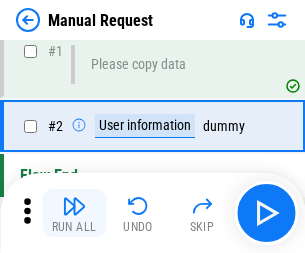 click at bounding box center [74, 206] 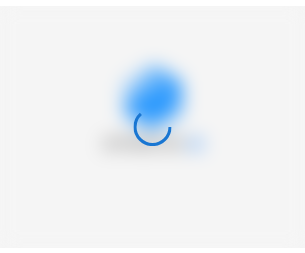 scroll, scrollTop: 0, scrollLeft: 0, axis: both 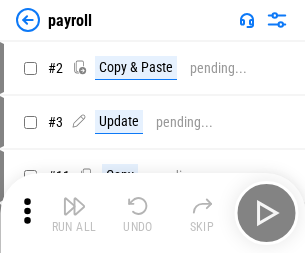 click at bounding box center (74, 206) 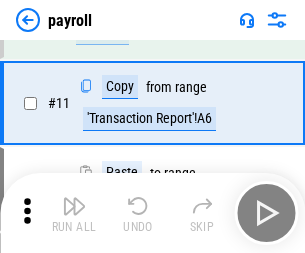 scroll, scrollTop: 122, scrollLeft: 0, axis: vertical 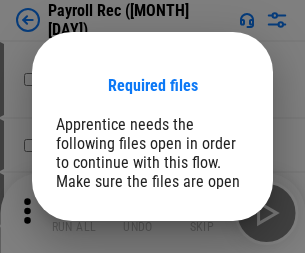 click on "Open" at bounding box center (209, 287) 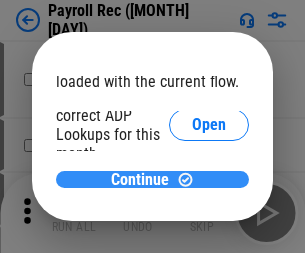 click on "Continue" at bounding box center (140, 180) 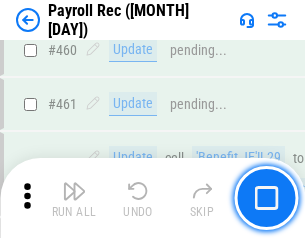 scroll, scrollTop: 10658, scrollLeft: 0, axis: vertical 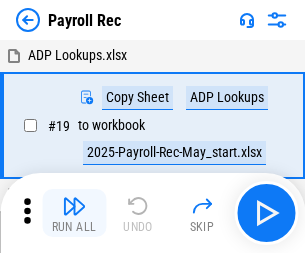 click at bounding box center [74, 206] 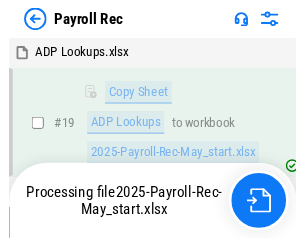 scroll, scrollTop: 118, scrollLeft: 0, axis: vertical 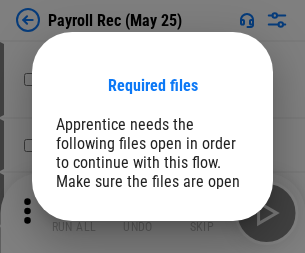 click on "Open" at bounding box center (209, 287) 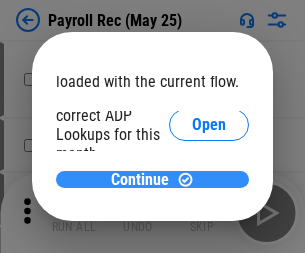 click on "Continue" at bounding box center [140, 180] 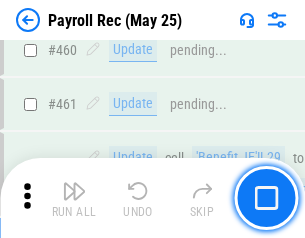 scroll, scrollTop: 10658, scrollLeft: 0, axis: vertical 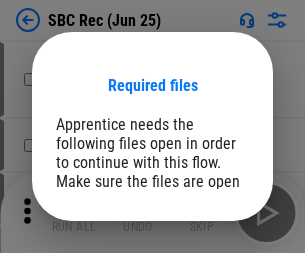 click on "Open" at bounding box center [209, 287] 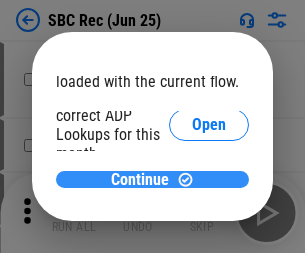 click on "Continue" at bounding box center (140, 180) 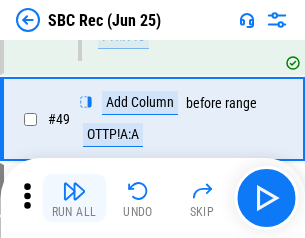 click at bounding box center [74, 191] 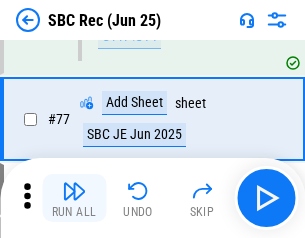 click at bounding box center (74, 191) 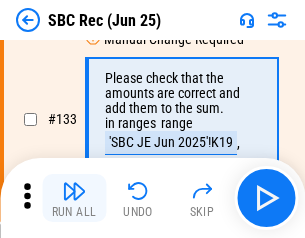 click at bounding box center (74, 191) 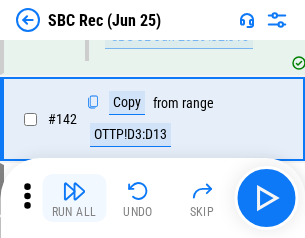 click at bounding box center (74, 191) 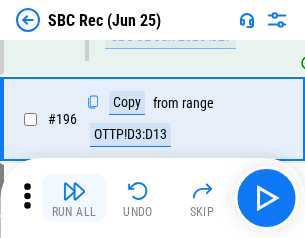 click at bounding box center [74, 191] 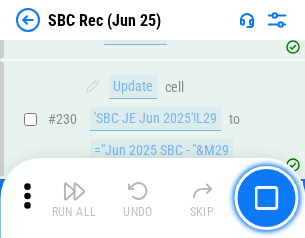 scroll, scrollTop: 6410, scrollLeft: 0, axis: vertical 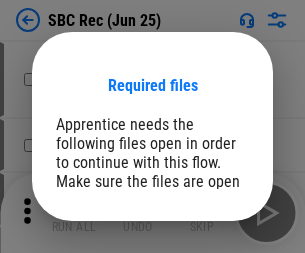 click on "Open" at bounding box center (209, 287) 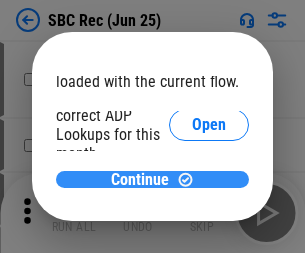 click on "Continue" at bounding box center (140, 180) 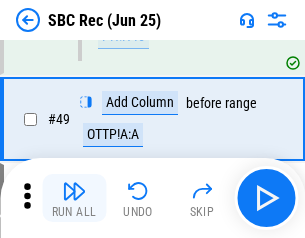 click at bounding box center (74, 191) 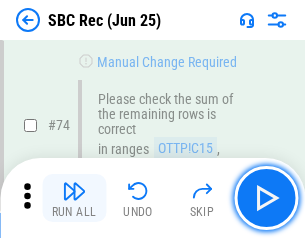scroll, scrollTop: 2469, scrollLeft: 0, axis: vertical 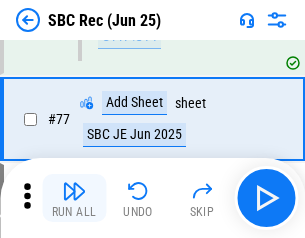 click at bounding box center (74, 191) 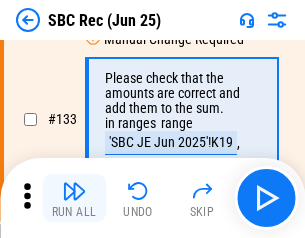 click at bounding box center (74, 191) 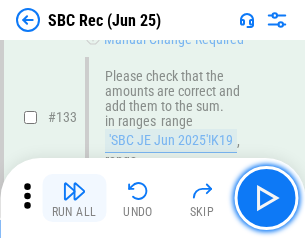 scroll, scrollTop: 4107, scrollLeft: 0, axis: vertical 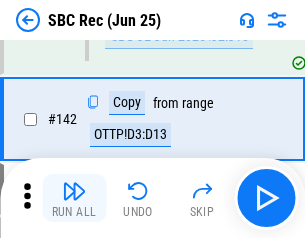 click at bounding box center [74, 191] 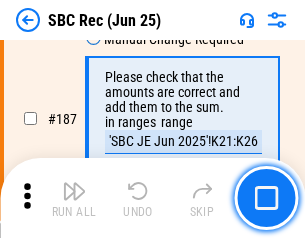 scroll, scrollTop: 5330, scrollLeft: 0, axis: vertical 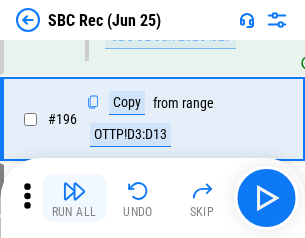 click at bounding box center (74, 191) 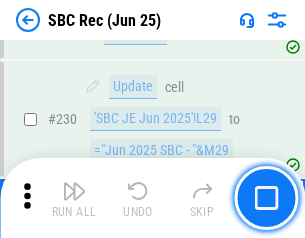 scroll, scrollTop: 6410, scrollLeft: 0, axis: vertical 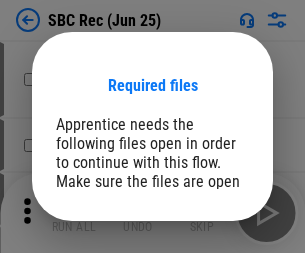 click on "Open" at bounding box center (209, 287) 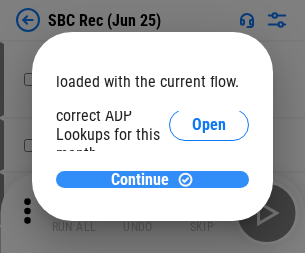 click on "Continue" at bounding box center (140, 180) 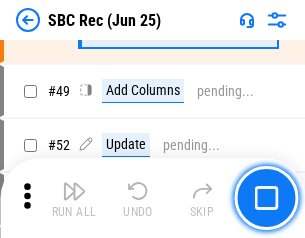 click at bounding box center [74, 191] 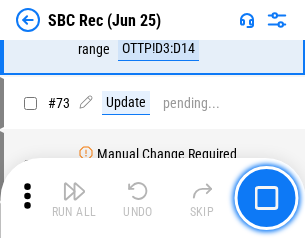 scroll, scrollTop: 2469, scrollLeft: 0, axis: vertical 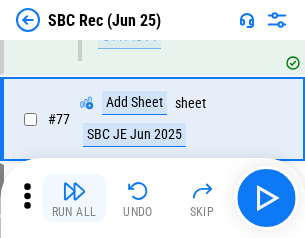 click at bounding box center (74, 191) 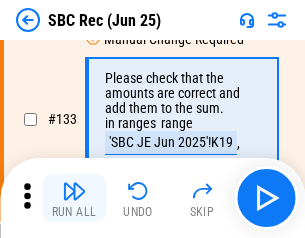 click at bounding box center (74, 191) 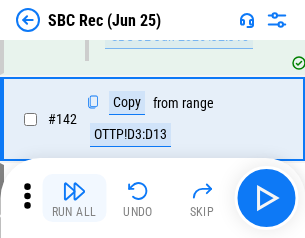 click at bounding box center (74, 191) 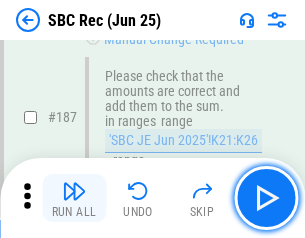 scroll, scrollTop: 5330, scrollLeft: 0, axis: vertical 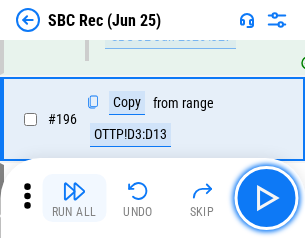 click at bounding box center [74, 191] 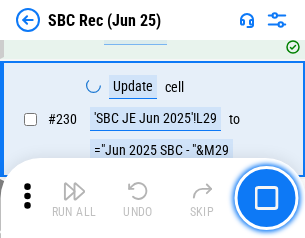 scroll, scrollTop: 6410, scrollLeft: 0, axis: vertical 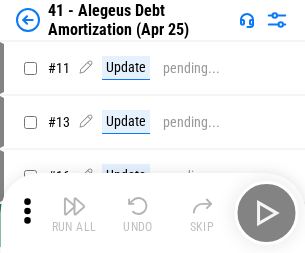 click at bounding box center [74, 206] 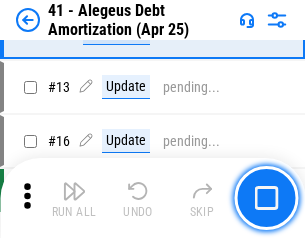 scroll, scrollTop: 247, scrollLeft: 0, axis: vertical 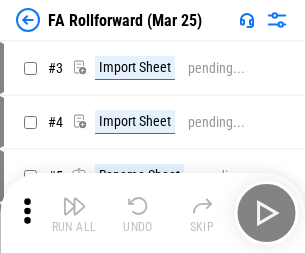 click at bounding box center (74, 206) 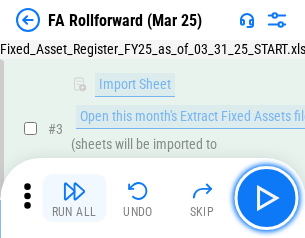 scroll, scrollTop: 184, scrollLeft: 0, axis: vertical 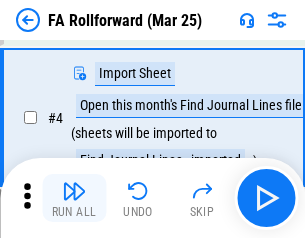 click at bounding box center [74, 191] 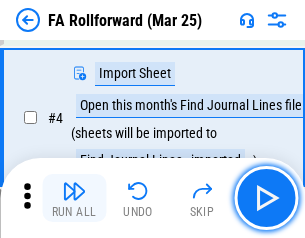 scroll, scrollTop: 313, scrollLeft: 0, axis: vertical 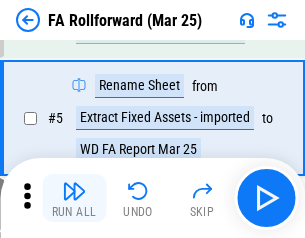 click at bounding box center (74, 191) 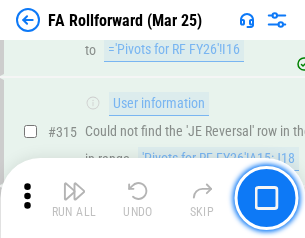 scroll, scrollTop: 9517, scrollLeft: 0, axis: vertical 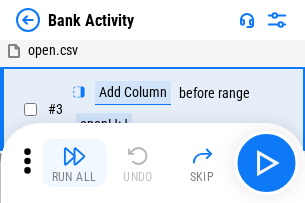 click at bounding box center [74, 156] 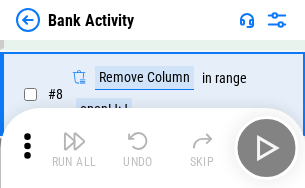 scroll, scrollTop: 278, scrollLeft: 0, axis: vertical 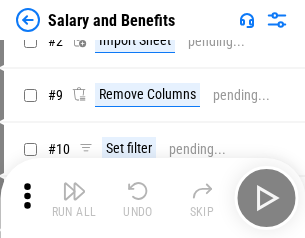 click at bounding box center [74, 191] 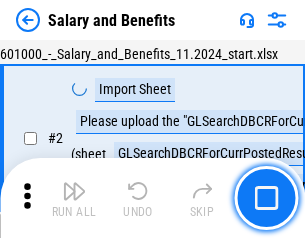 scroll, scrollTop: 145, scrollLeft: 0, axis: vertical 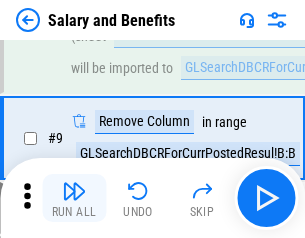 click at bounding box center [74, 191] 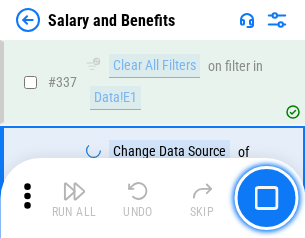 scroll, scrollTop: 9364, scrollLeft: 0, axis: vertical 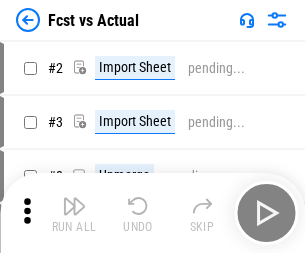click at bounding box center [74, 206] 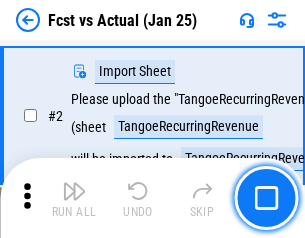 scroll, scrollTop: 187, scrollLeft: 0, axis: vertical 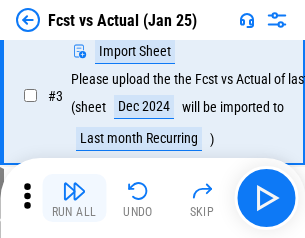 click at bounding box center [74, 191] 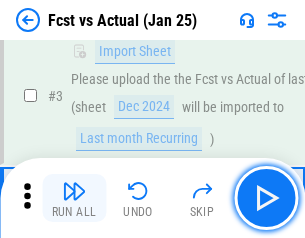 scroll, scrollTop: 300, scrollLeft: 0, axis: vertical 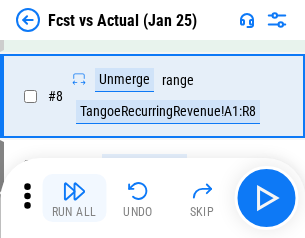 click at bounding box center (74, 191) 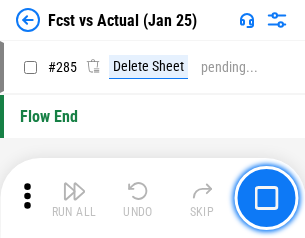 scroll, scrollTop: 9465, scrollLeft: 0, axis: vertical 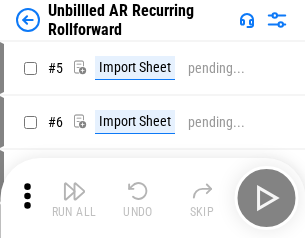 click at bounding box center [74, 191] 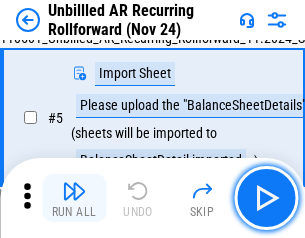 scroll, scrollTop: 188, scrollLeft: 0, axis: vertical 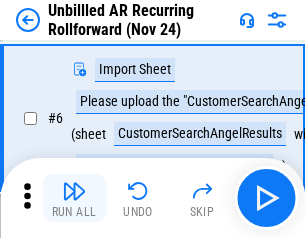click at bounding box center (74, 191) 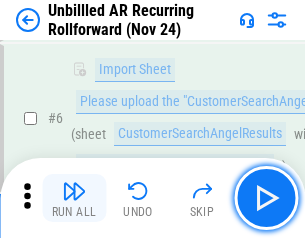 scroll, scrollTop: 322, scrollLeft: 0, axis: vertical 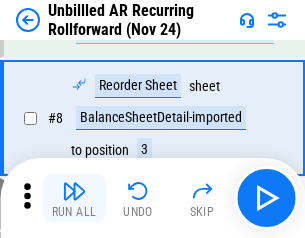 click at bounding box center [74, 191] 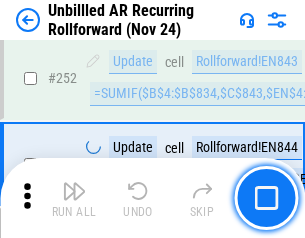 scroll, scrollTop: 6793, scrollLeft: 0, axis: vertical 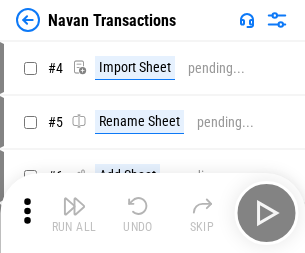 click at bounding box center (74, 206) 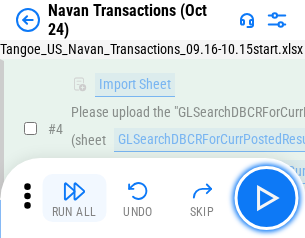 scroll, scrollTop: 168, scrollLeft: 0, axis: vertical 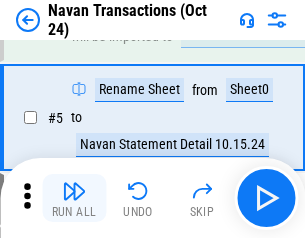 click at bounding box center [74, 191] 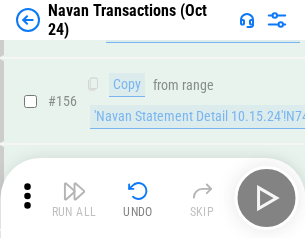 scroll, scrollTop: 6484, scrollLeft: 0, axis: vertical 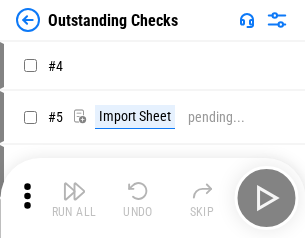 click at bounding box center (74, 191) 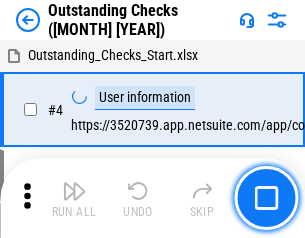 scroll, scrollTop: 209, scrollLeft: 0, axis: vertical 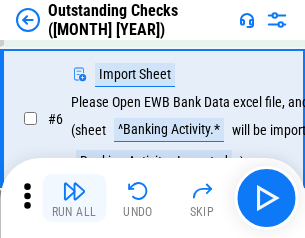 click at bounding box center [74, 191] 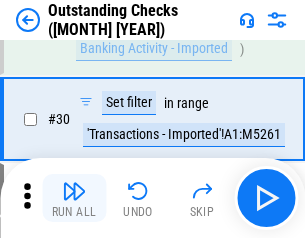 click at bounding box center (74, 191) 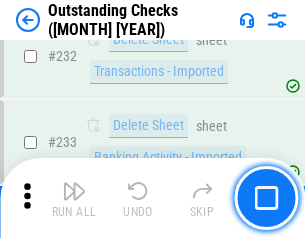 scroll, scrollTop: 6027, scrollLeft: 0, axis: vertical 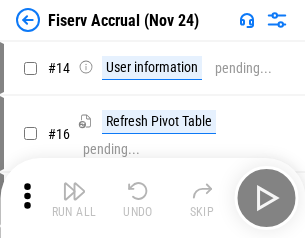 click at bounding box center (74, 191) 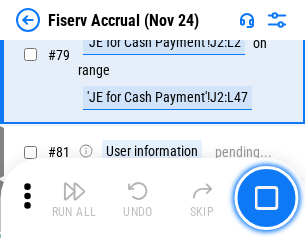 scroll, scrollTop: 2605, scrollLeft: 0, axis: vertical 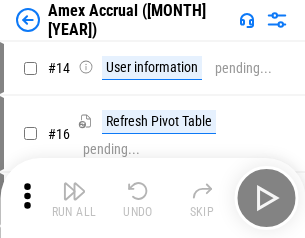 click at bounding box center [74, 191] 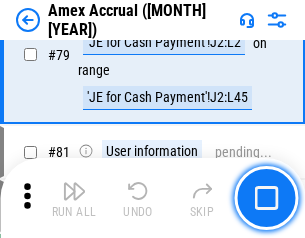 scroll, scrollTop: 2550, scrollLeft: 0, axis: vertical 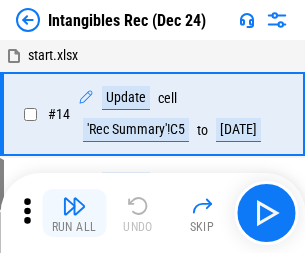 click at bounding box center [74, 206] 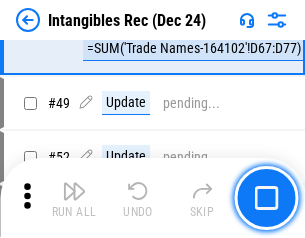 scroll, scrollTop: 779, scrollLeft: 0, axis: vertical 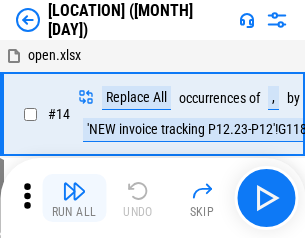 click at bounding box center [74, 191] 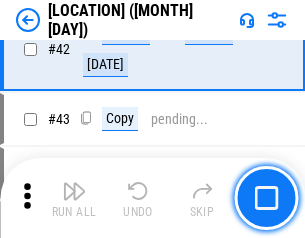scroll, scrollTop: 2501, scrollLeft: 0, axis: vertical 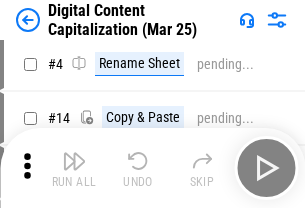 click at bounding box center (74, 161) 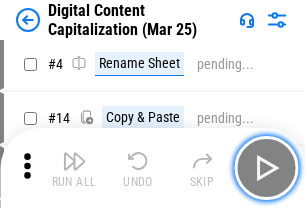 scroll, scrollTop: 187, scrollLeft: 0, axis: vertical 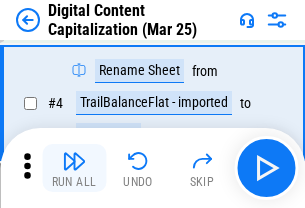 click at bounding box center (74, 161) 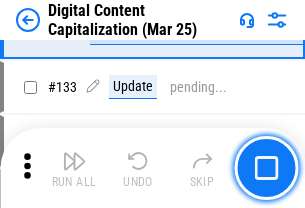 scroll, scrollTop: 2121, scrollLeft: 0, axis: vertical 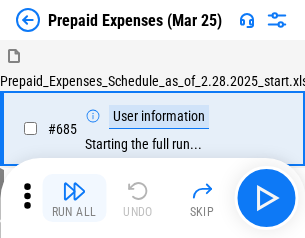 click at bounding box center [74, 191] 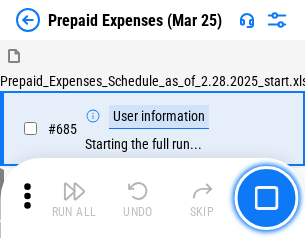scroll, scrollTop: 4993, scrollLeft: 0, axis: vertical 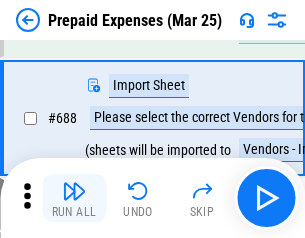 click at bounding box center [74, 191] 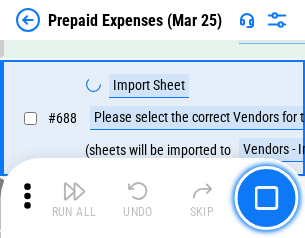 scroll, scrollTop: 5095, scrollLeft: 0, axis: vertical 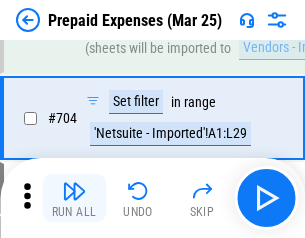 click at bounding box center [74, 191] 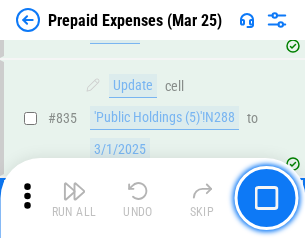 scroll, scrollTop: 7985, scrollLeft: 0, axis: vertical 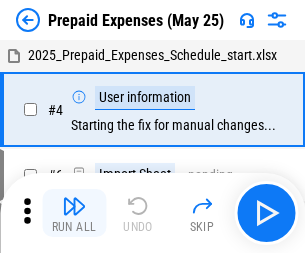 click at bounding box center (74, 206) 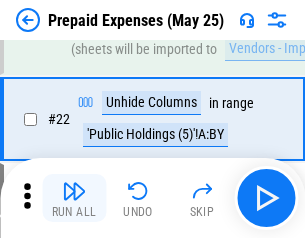 click at bounding box center [74, 191] 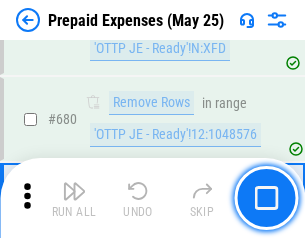 scroll, scrollTop: 6734, scrollLeft: 0, axis: vertical 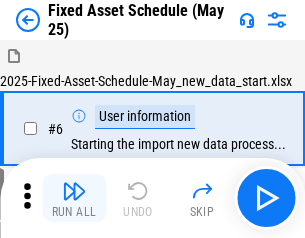 click at bounding box center [74, 191] 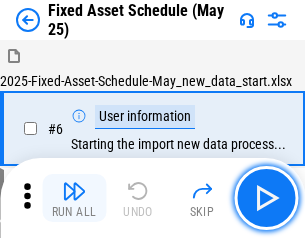 scroll, scrollTop: 210, scrollLeft: 0, axis: vertical 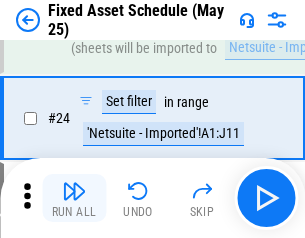 click at bounding box center (74, 191) 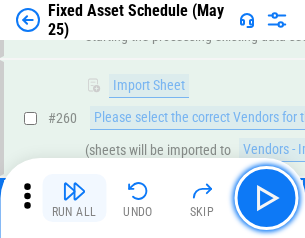 scroll, scrollTop: 6430, scrollLeft: 0, axis: vertical 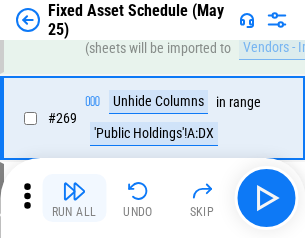 click at bounding box center (74, 191) 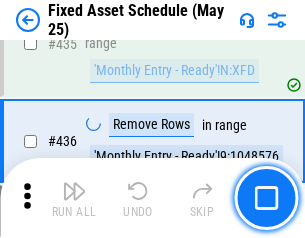 scroll, scrollTop: 8848, scrollLeft: 0, axis: vertical 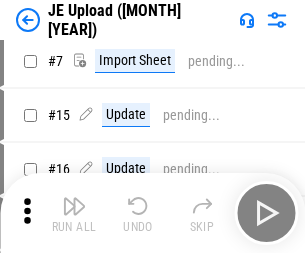 click at bounding box center [74, 206] 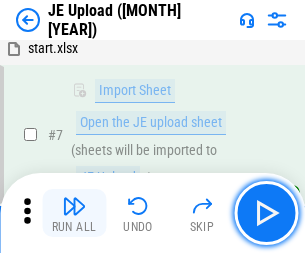scroll, scrollTop: 145, scrollLeft: 0, axis: vertical 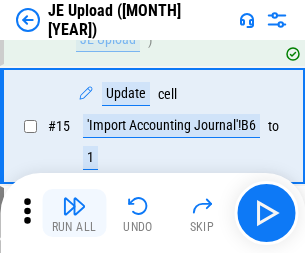 click at bounding box center (74, 206) 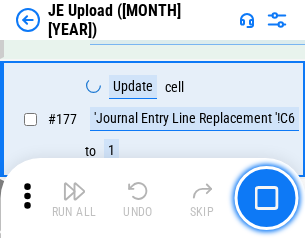 scroll, scrollTop: 4223, scrollLeft: 0, axis: vertical 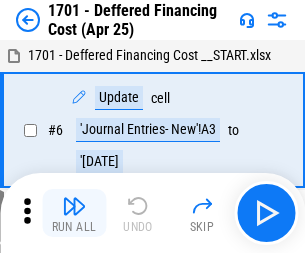 click at bounding box center (74, 206) 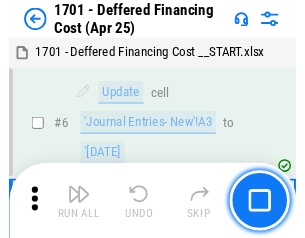 scroll, scrollTop: 247, scrollLeft: 0, axis: vertical 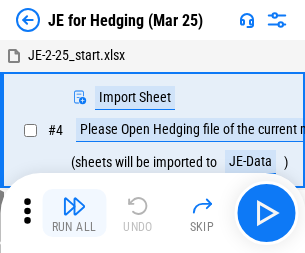 click at bounding box center [74, 206] 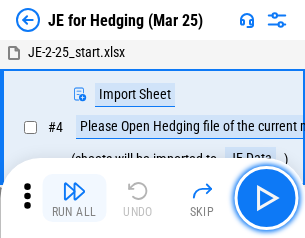 scroll, scrollTop: 113, scrollLeft: 0, axis: vertical 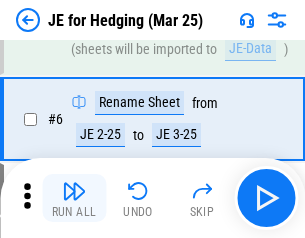 click at bounding box center [74, 191] 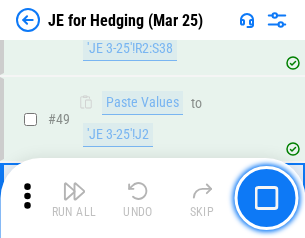 scroll, scrollTop: 1295, scrollLeft: 0, axis: vertical 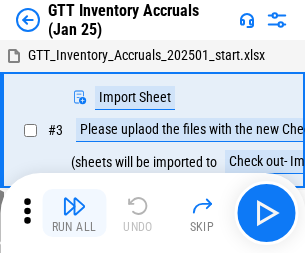 click at bounding box center (74, 206) 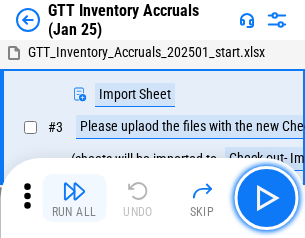 scroll, scrollTop: 129, scrollLeft: 0, axis: vertical 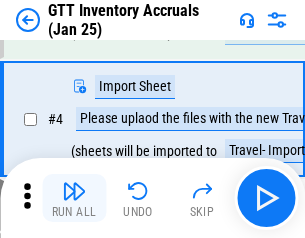 click at bounding box center [74, 191] 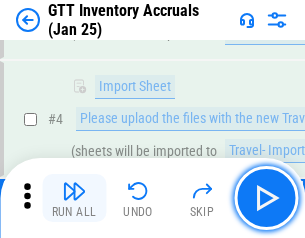 scroll, scrollTop: 231, scrollLeft: 0, axis: vertical 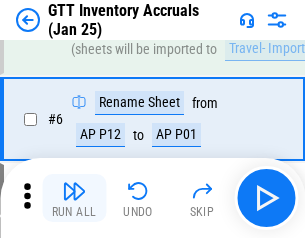 click at bounding box center (74, 191) 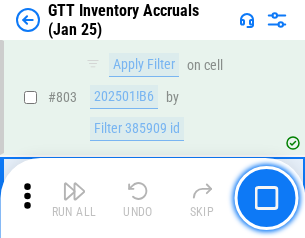 scroll, scrollTop: 15134, scrollLeft: 0, axis: vertical 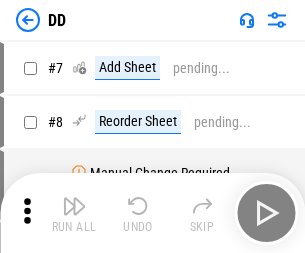 click at bounding box center (74, 206) 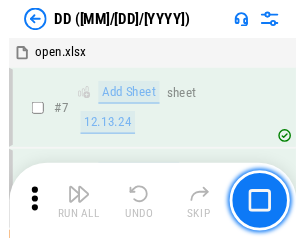 scroll, scrollTop: 201, scrollLeft: 0, axis: vertical 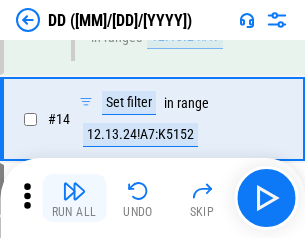 click at bounding box center (74, 191) 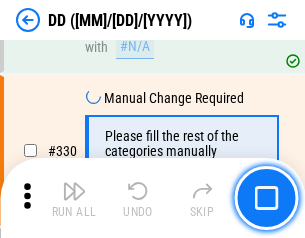 scroll, scrollTop: 8788, scrollLeft: 0, axis: vertical 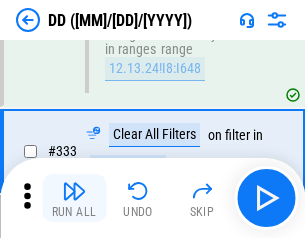 click at bounding box center [74, 191] 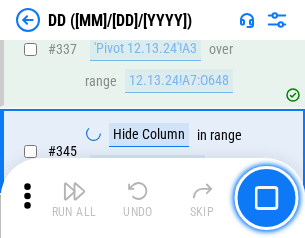 scroll, scrollTop: 9296, scrollLeft: 0, axis: vertical 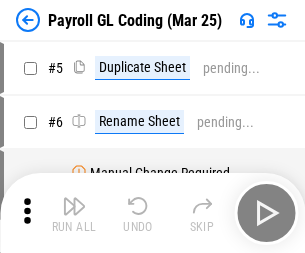 click at bounding box center (74, 206) 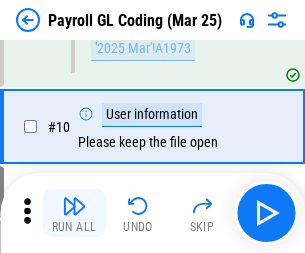 click at bounding box center (74, 206) 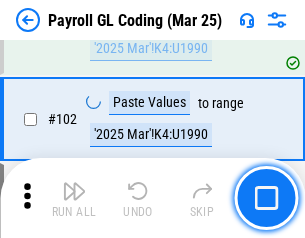 scroll, scrollTop: 4684, scrollLeft: 0, axis: vertical 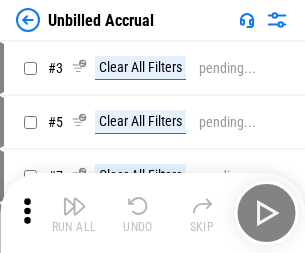 click at bounding box center [74, 206] 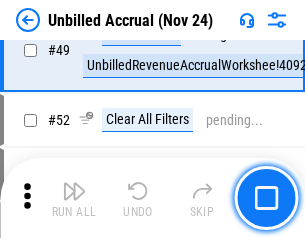 scroll, scrollTop: 1814, scrollLeft: 0, axis: vertical 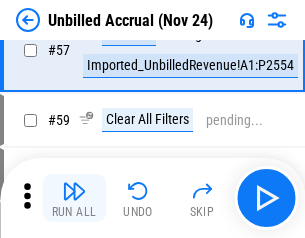 click at bounding box center (74, 191) 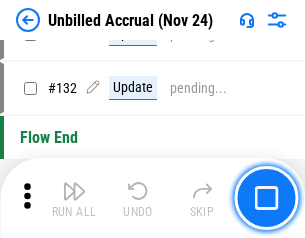 scroll, scrollTop: 5934, scrollLeft: 0, axis: vertical 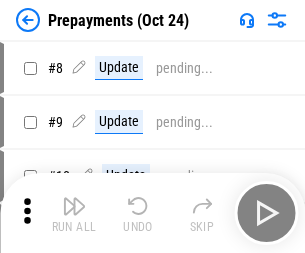 click at bounding box center [74, 206] 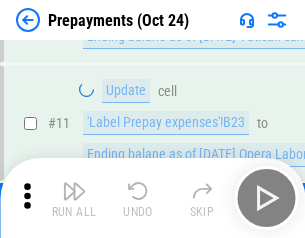 scroll, scrollTop: 125, scrollLeft: 0, axis: vertical 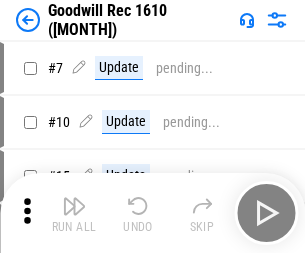 click at bounding box center [74, 206] 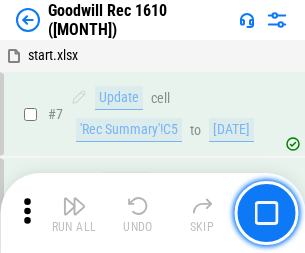 scroll, scrollTop: 342, scrollLeft: 0, axis: vertical 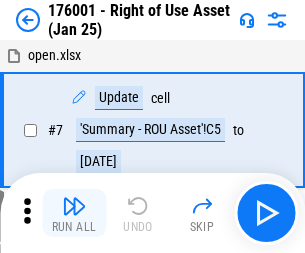 click at bounding box center [74, 206] 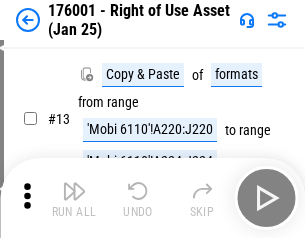 scroll, scrollTop: 129, scrollLeft: 0, axis: vertical 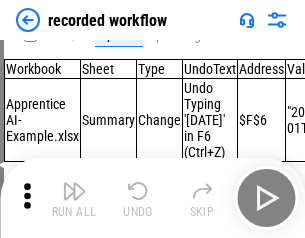 click at bounding box center [74, 191] 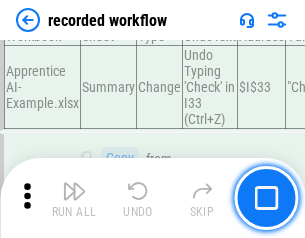 scroll, scrollTop: 6251, scrollLeft: 0, axis: vertical 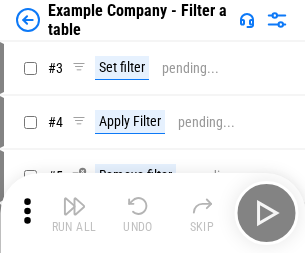 click at bounding box center (74, 206) 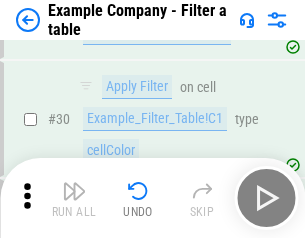 scroll, scrollTop: 1837, scrollLeft: 0, axis: vertical 